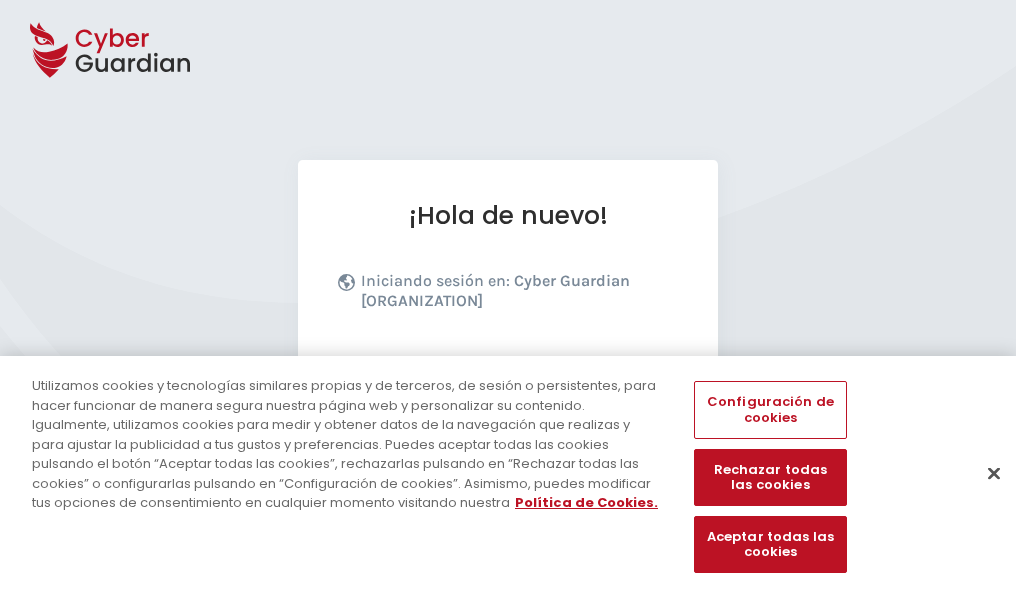 scroll, scrollTop: 245, scrollLeft: 0, axis: vertical 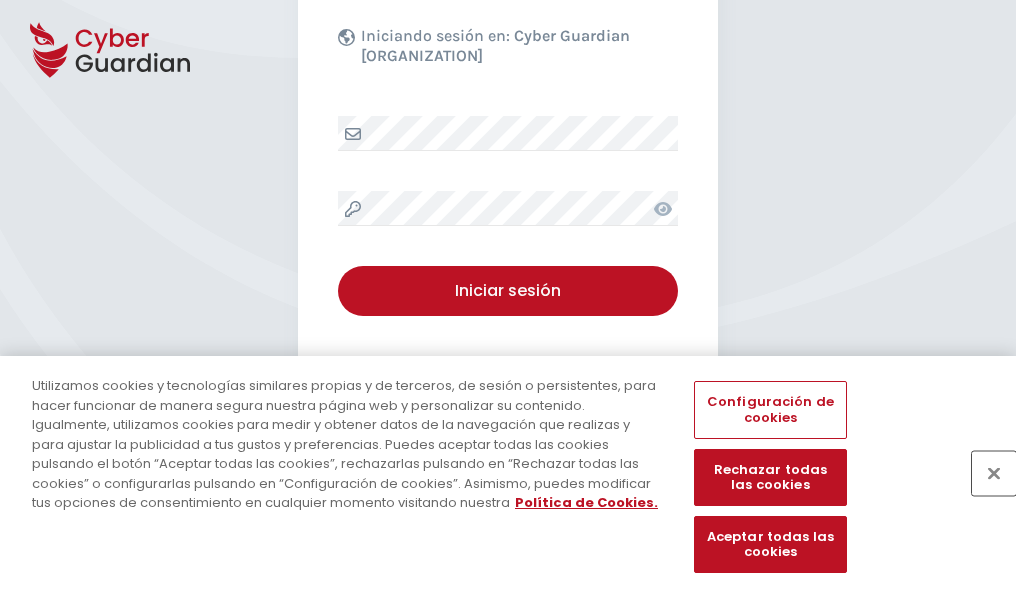 click at bounding box center (994, 473) 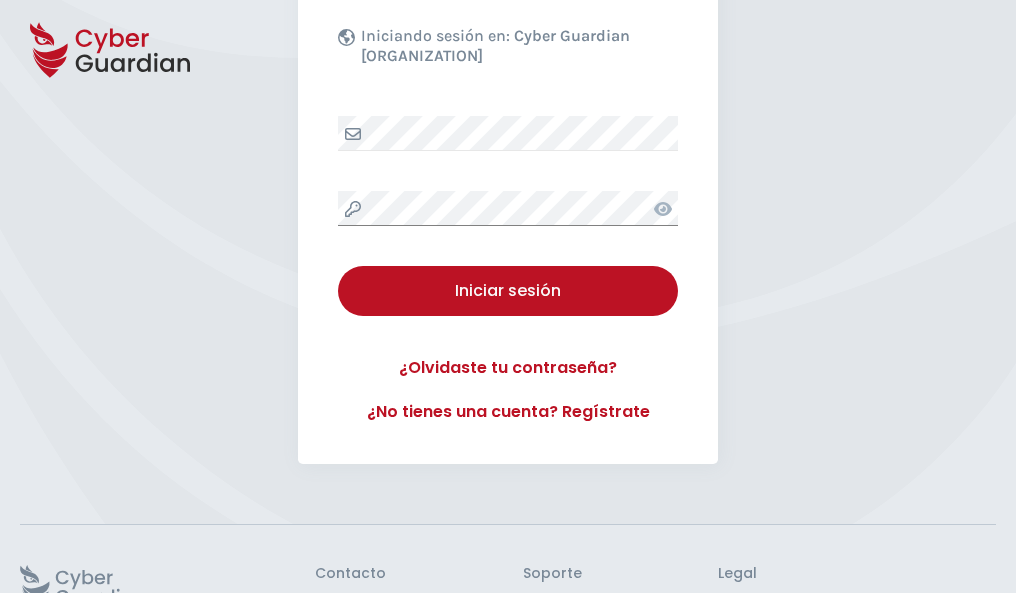 scroll, scrollTop: 389, scrollLeft: 0, axis: vertical 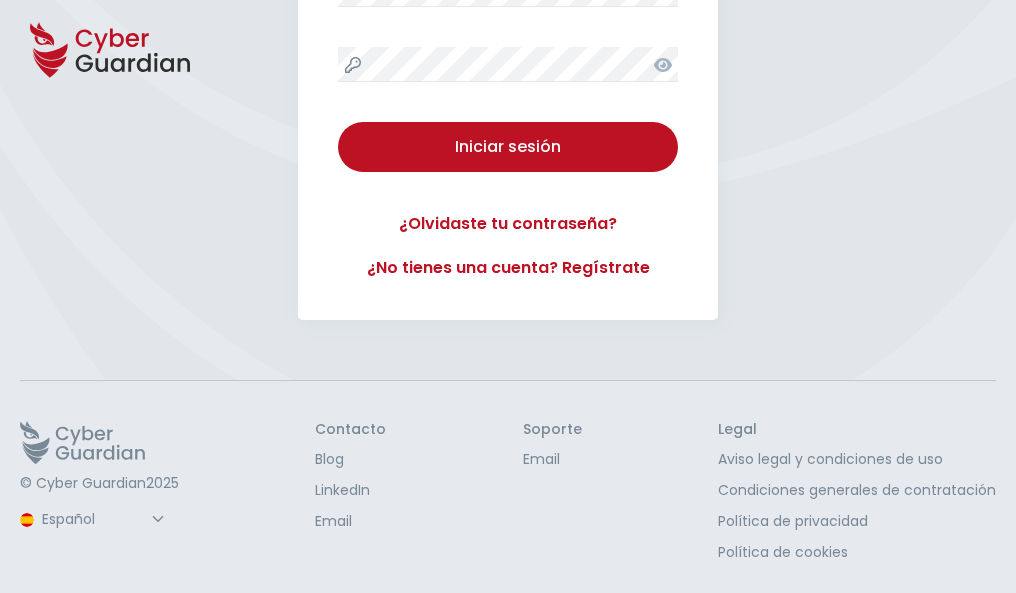 type 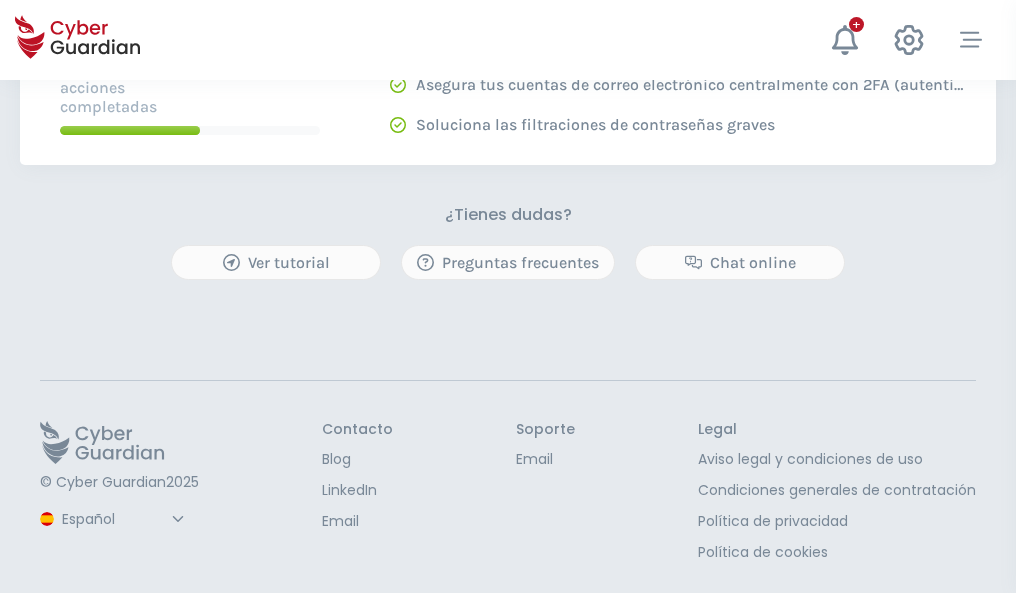 scroll, scrollTop: 0, scrollLeft: 0, axis: both 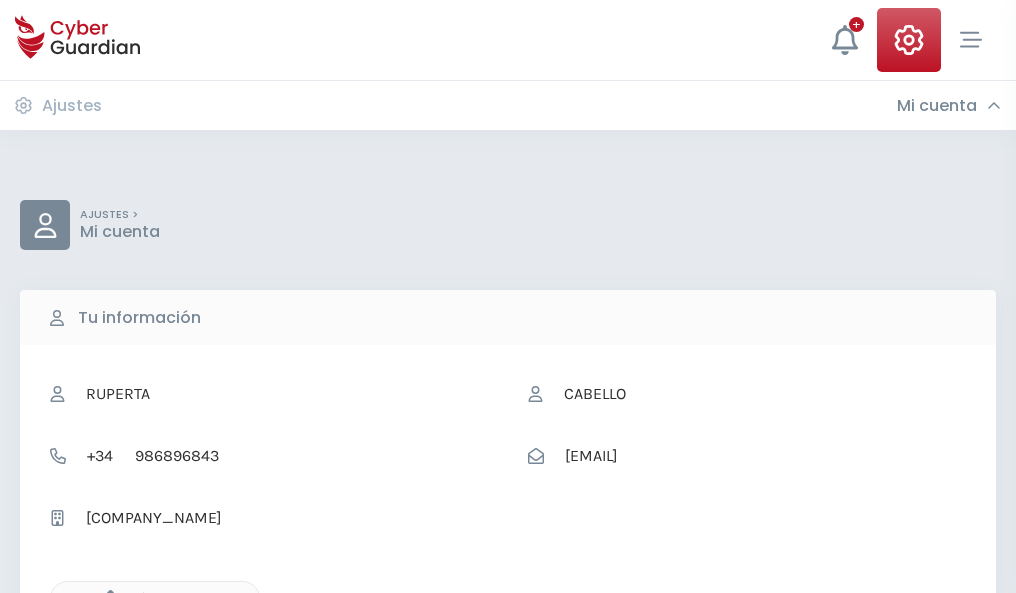 click 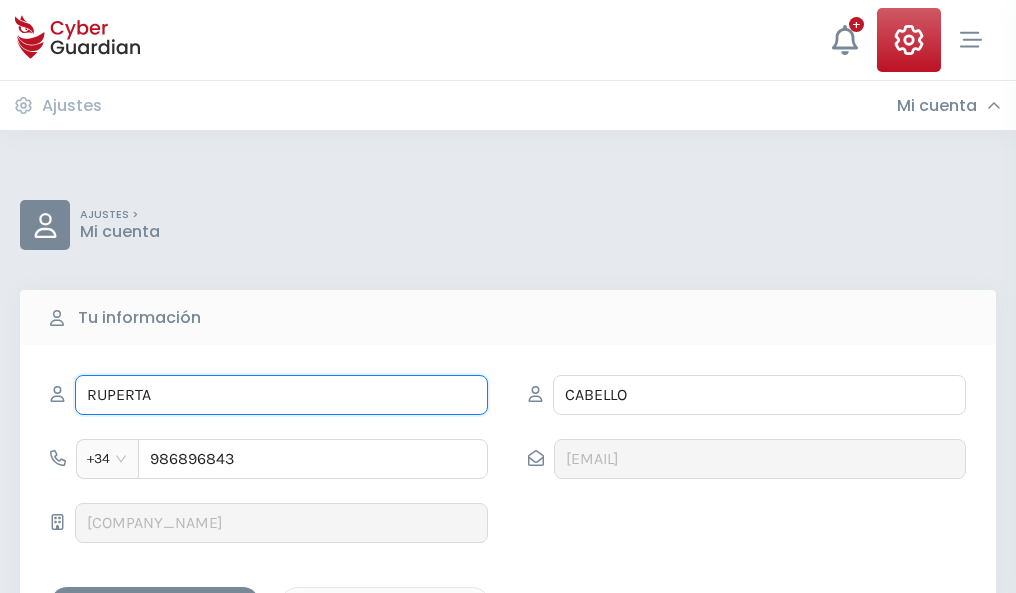 click on "RUPERTA" at bounding box center (281, 395) 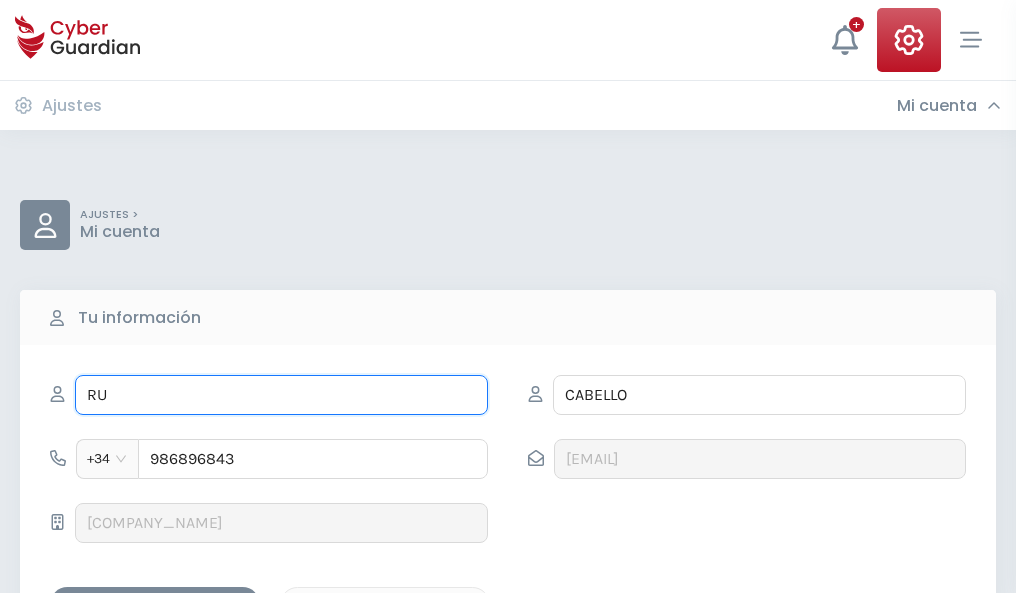 type on "R" 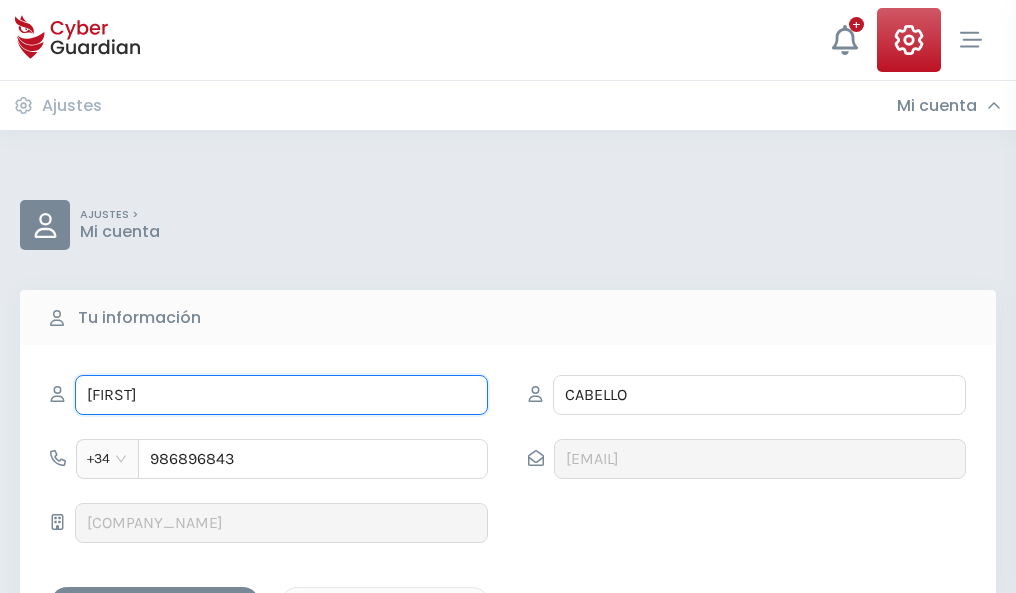 type on "Édgar" 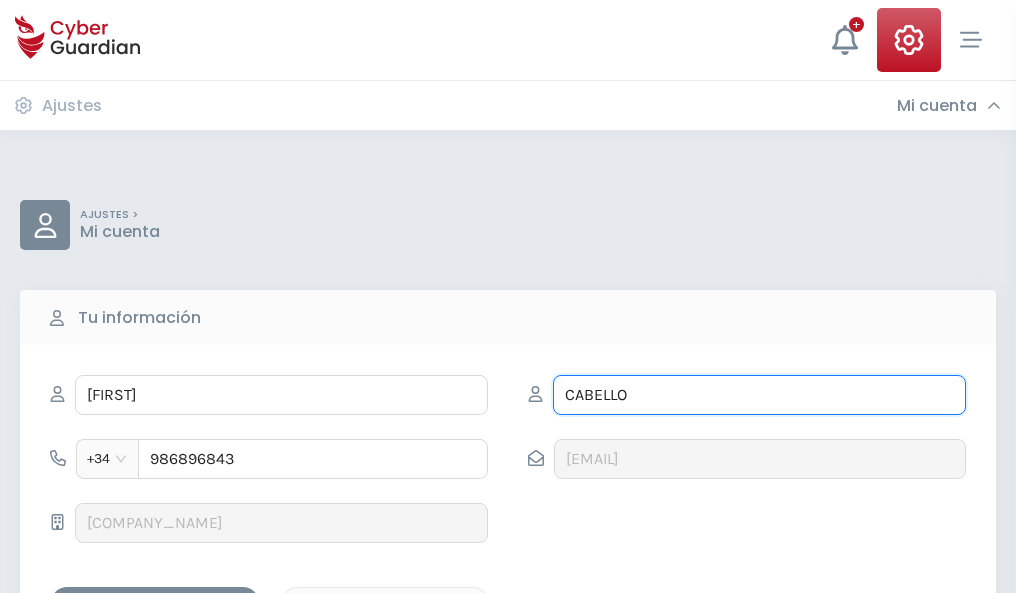 click on "CABELLO" at bounding box center (759, 395) 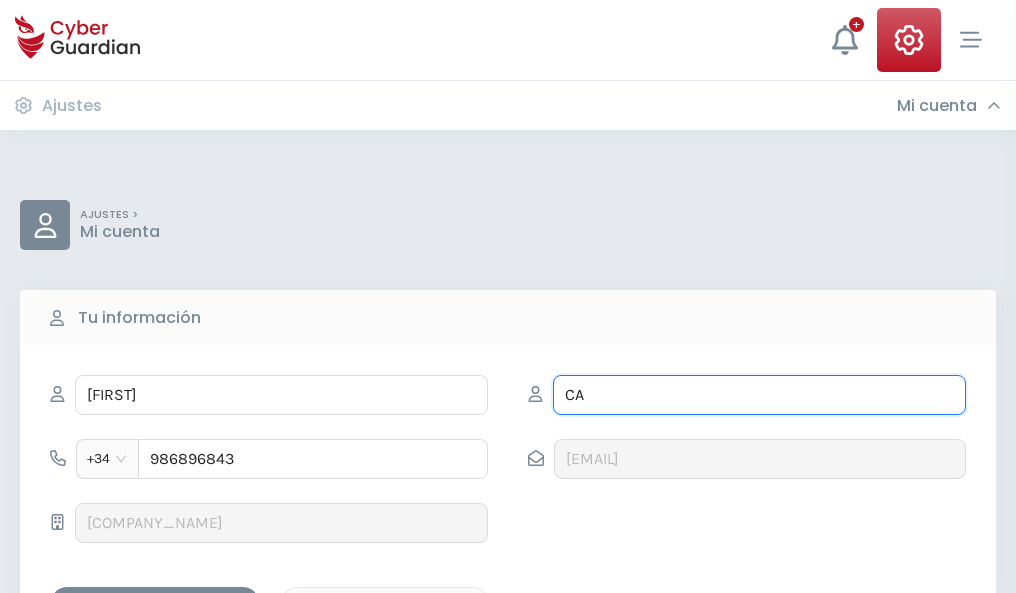 type on "C" 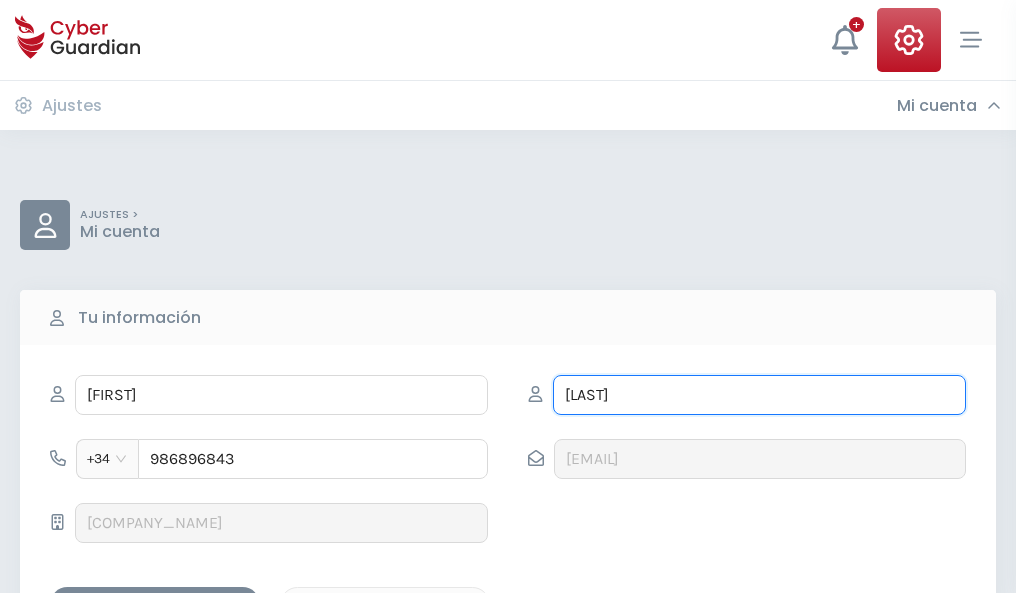 type on "Almagro" 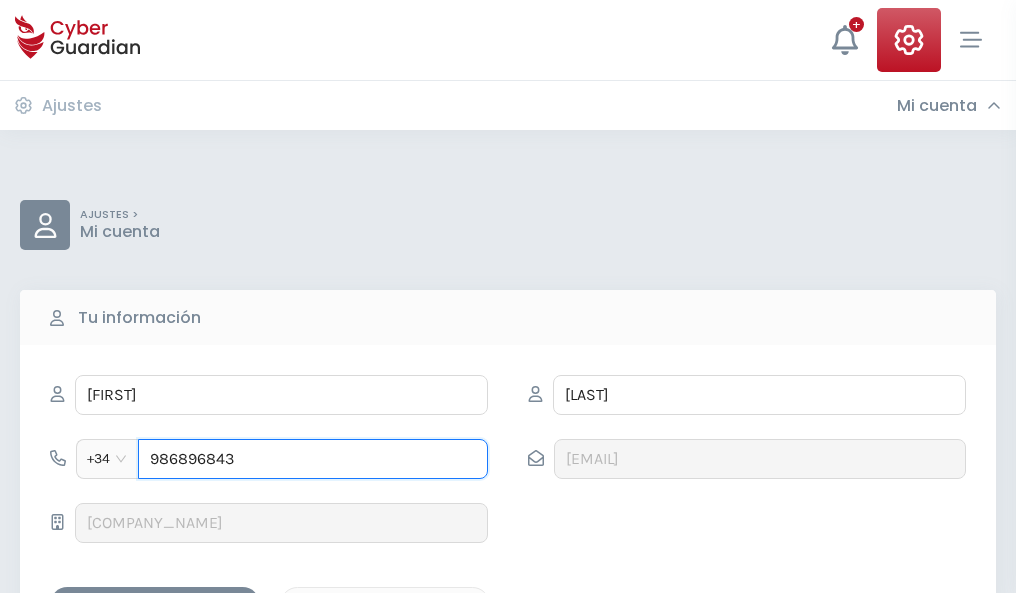 click on "986896843" at bounding box center (313, 459) 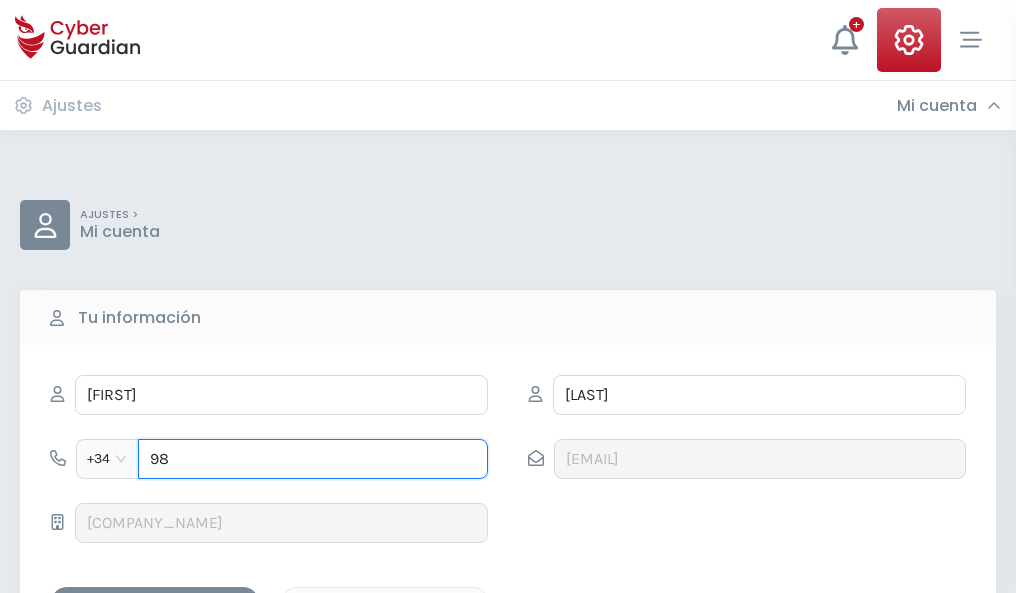 type on "9" 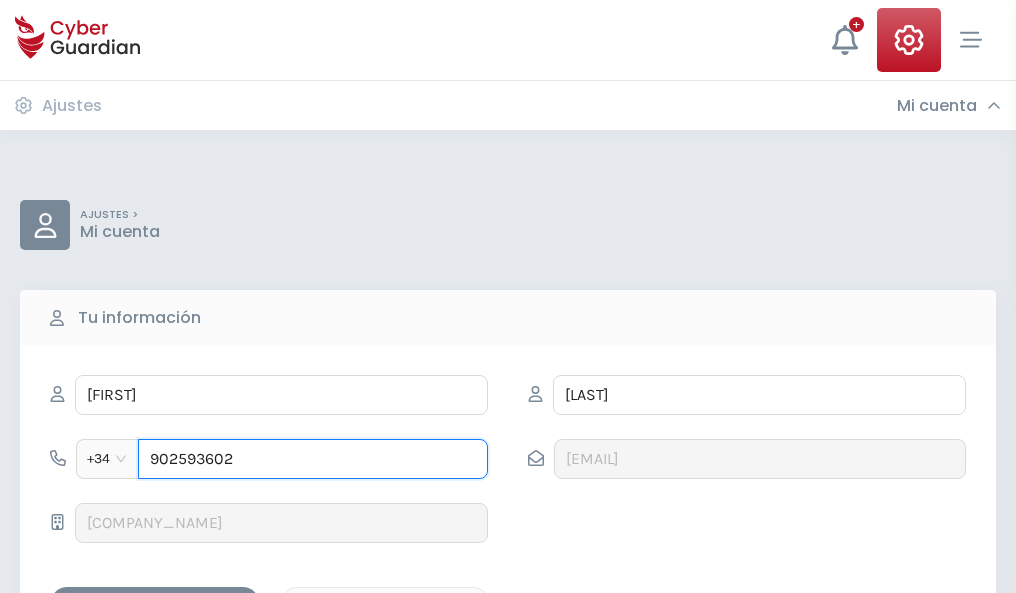 type on "902593602" 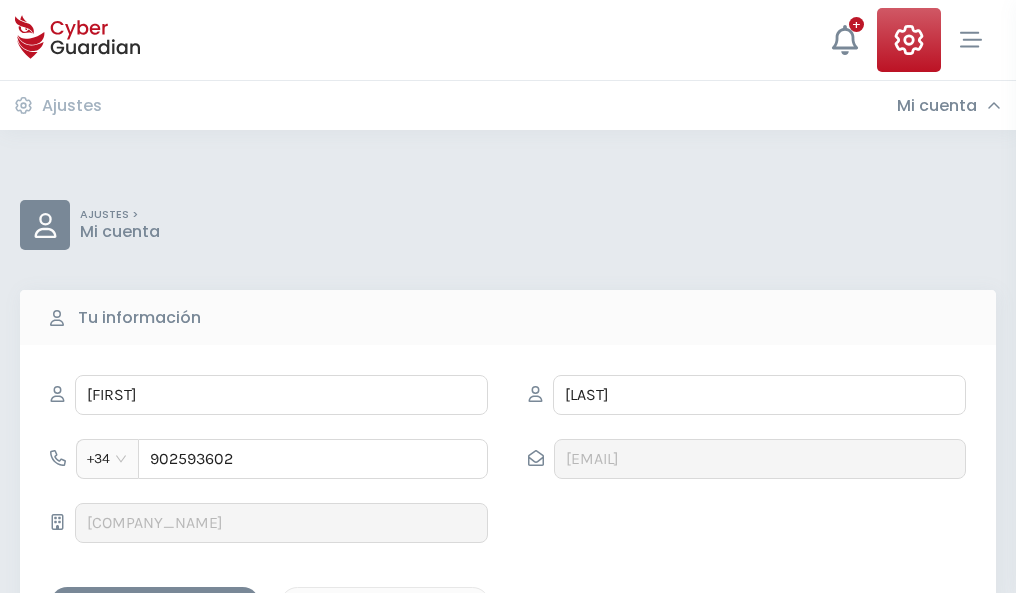 click on "Guardar cambios" at bounding box center (155, 604) 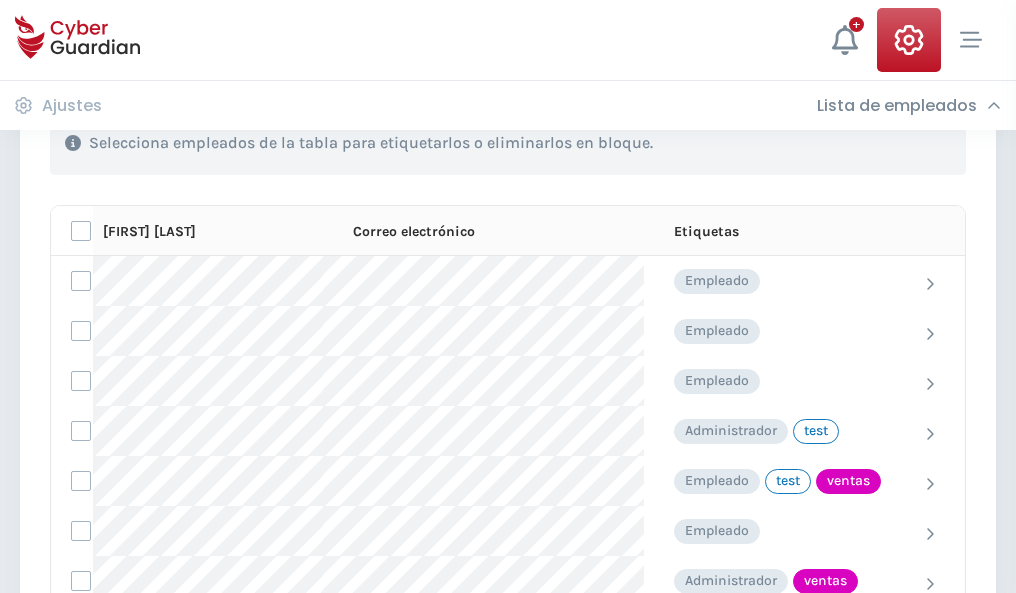 scroll, scrollTop: 906, scrollLeft: 0, axis: vertical 